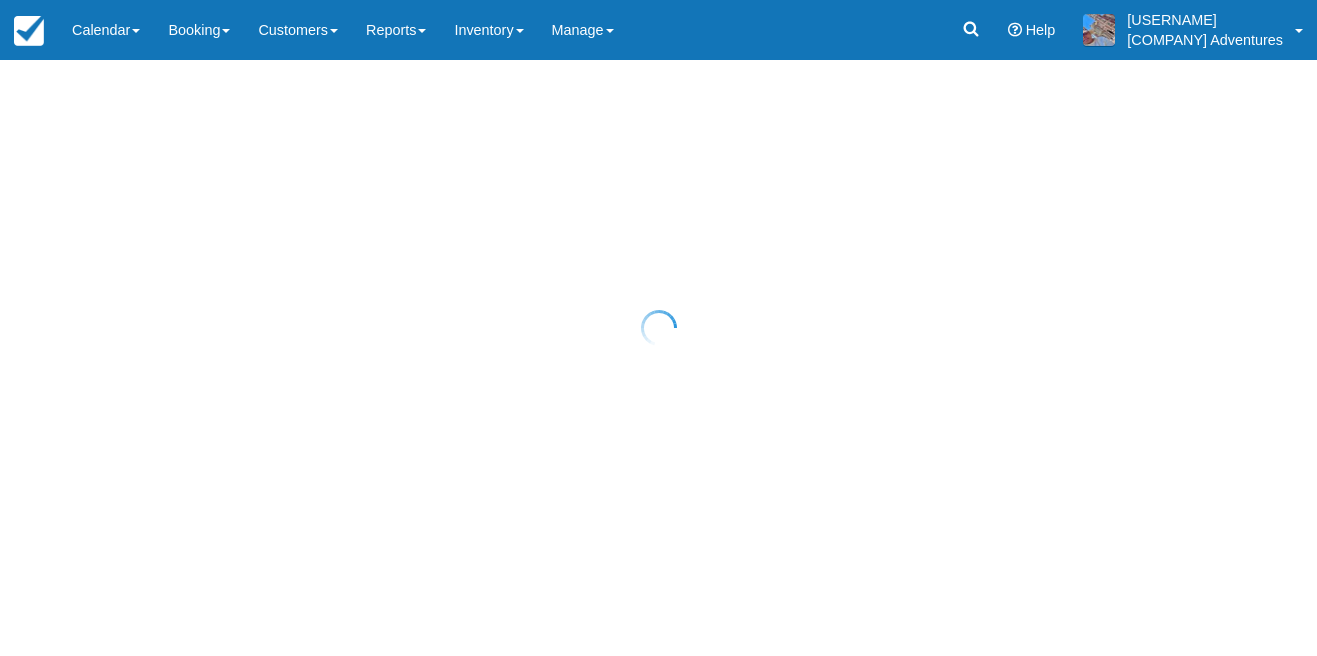 scroll, scrollTop: 0, scrollLeft: 0, axis: both 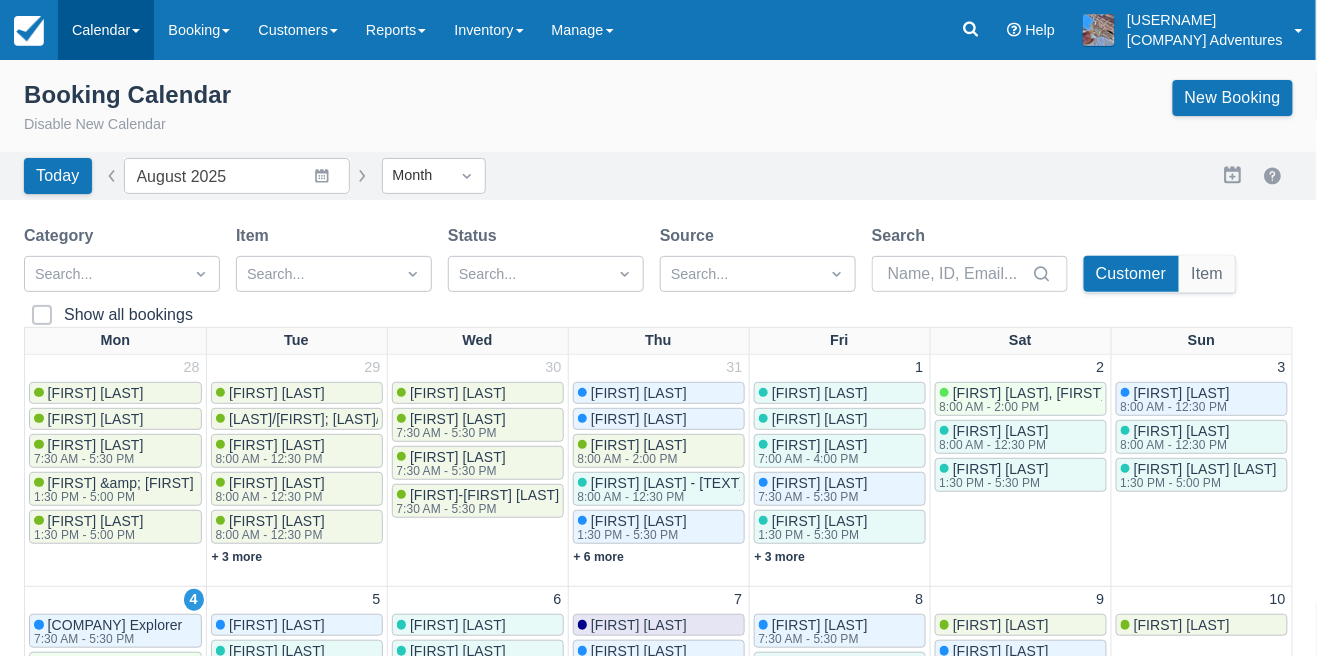 click on "Calendar" at bounding box center (106, 30) 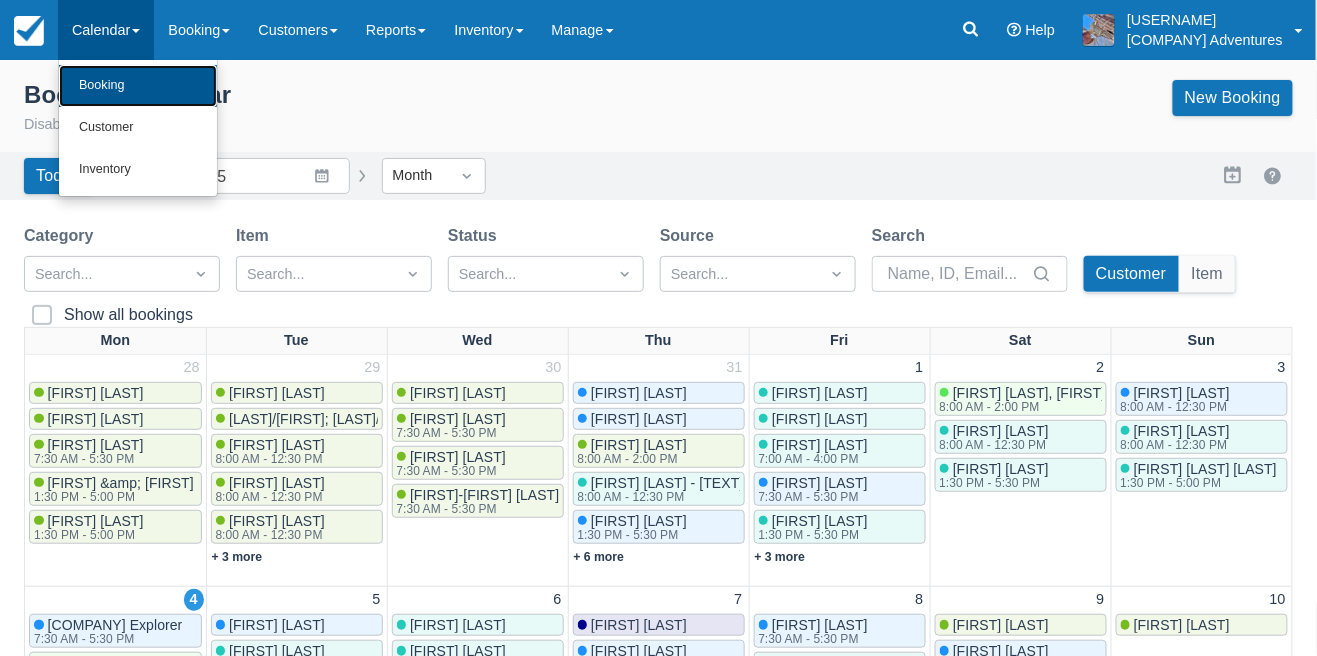 click on "Booking" at bounding box center (138, 86) 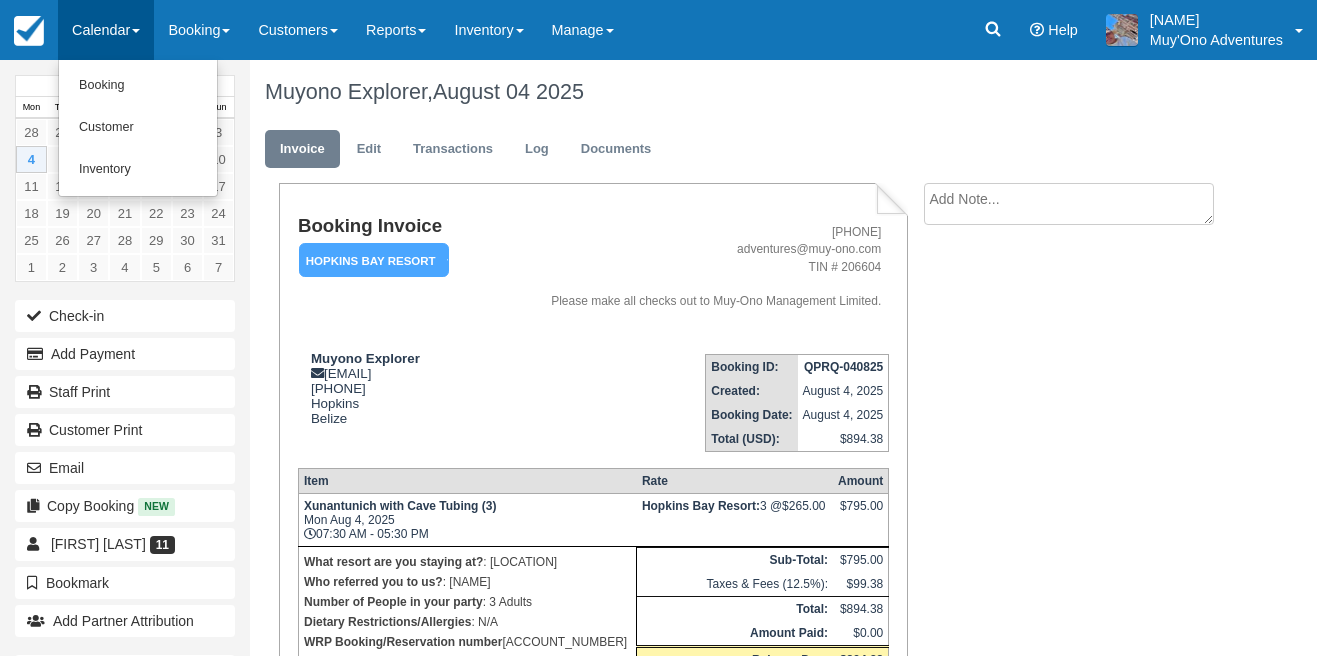 scroll, scrollTop: 0, scrollLeft: 0, axis: both 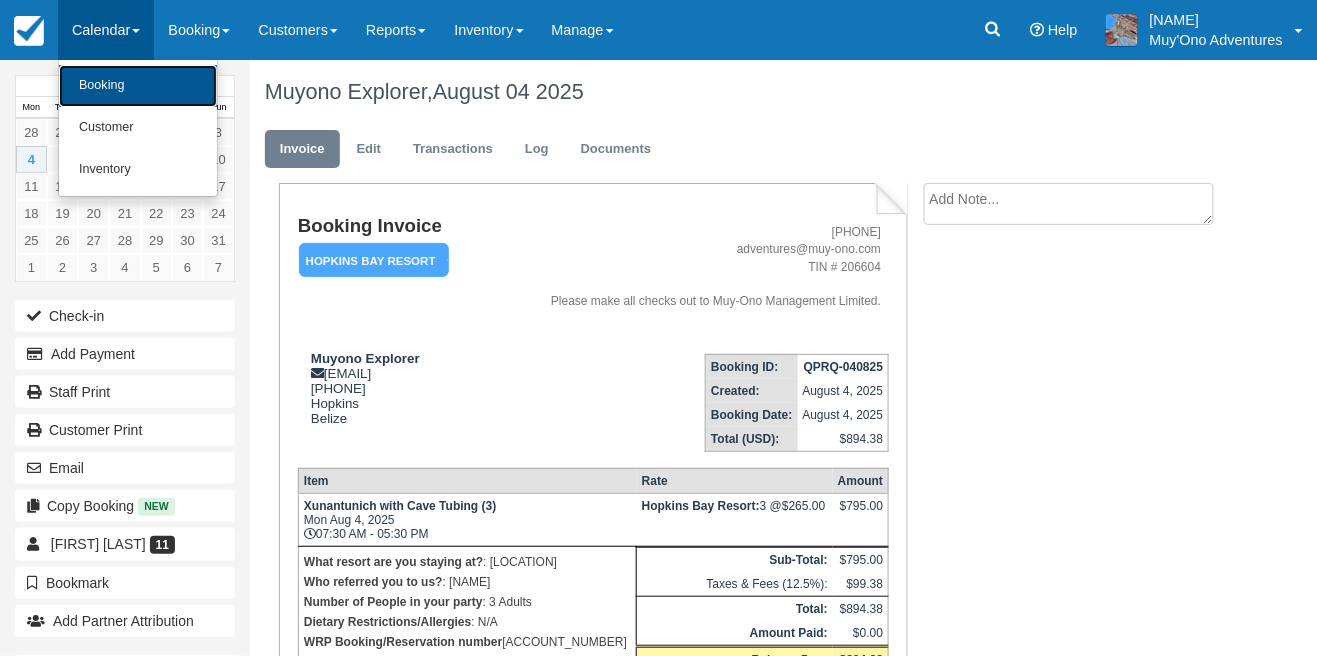 click on "Booking" at bounding box center (138, 86) 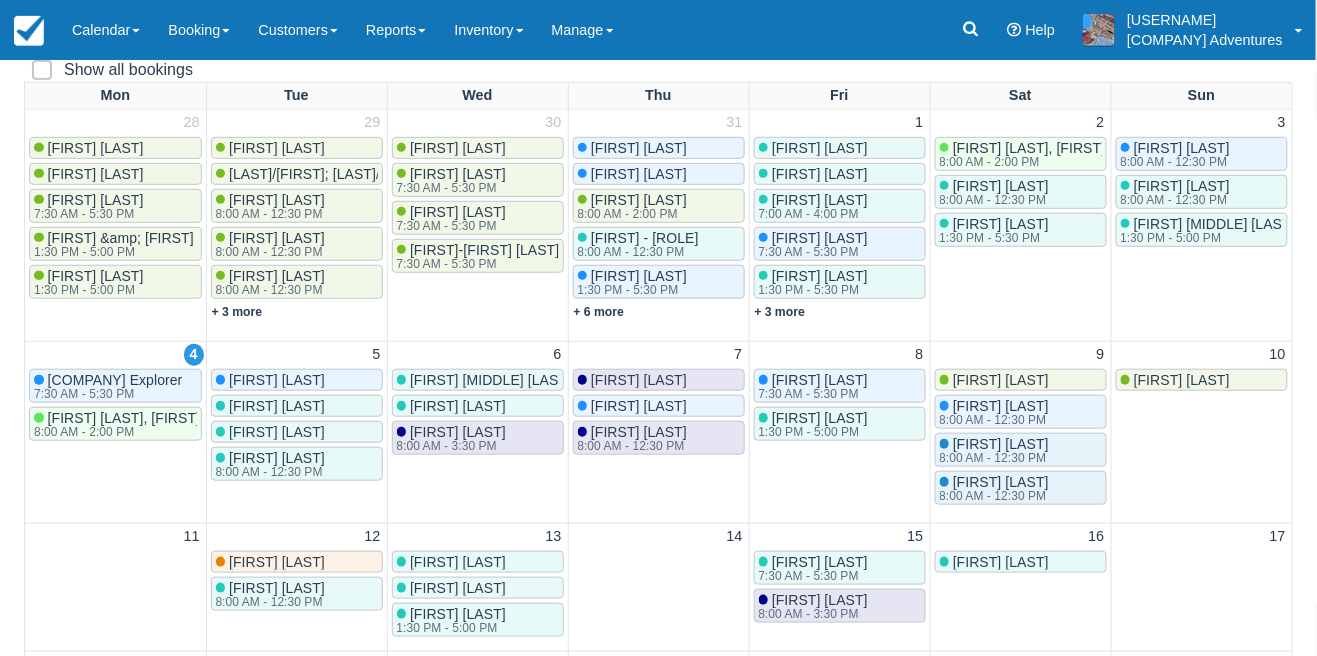 scroll, scrollTop: 245, scrollLeft: 0, axis: vertical 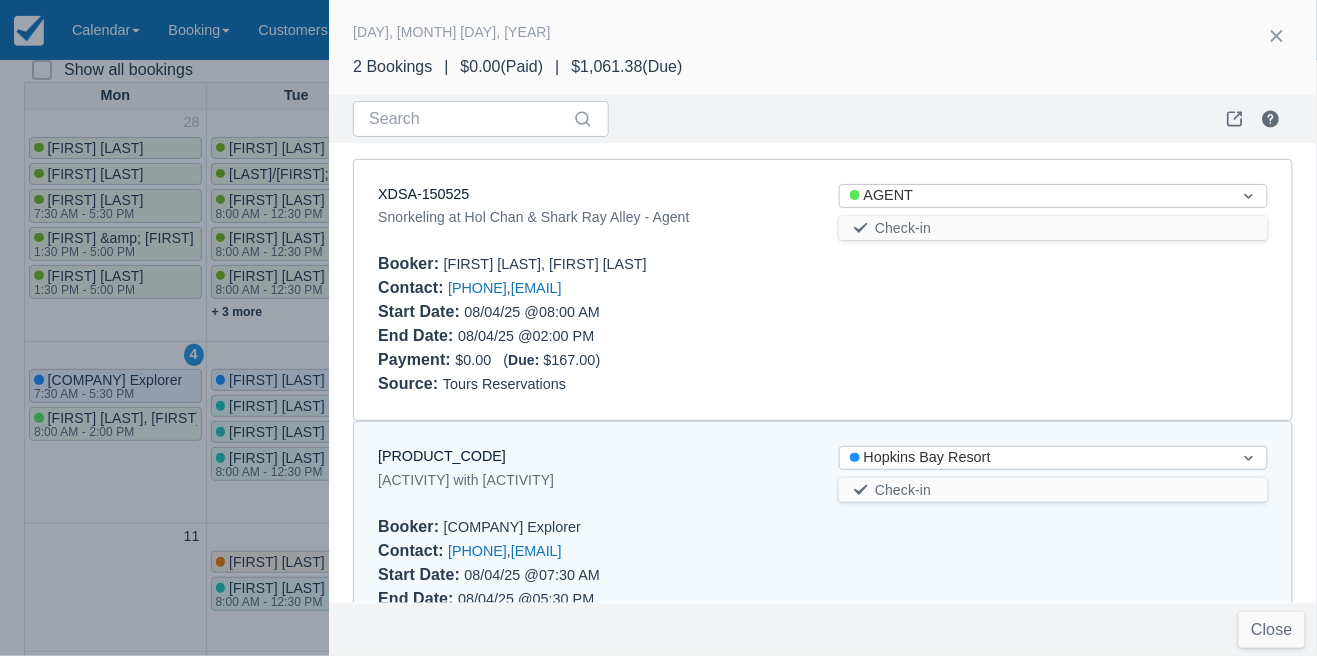 click on "QPRQ-040825 Xunantunich with Cave Tubing Status Hopkins Bay Resort Check-in Booker :   Muyono Explorer Contact :   +5016710481 ,  frontdesk@hopinsbaybelize.com Start Date :   08/04/25   @  07:30 AM End Date :   08/04/25   @  05:30 PM Payment :   $0.00 ( Due:   $894.38 ) Source :   Just_Mye" at bounding box center (823, 552) 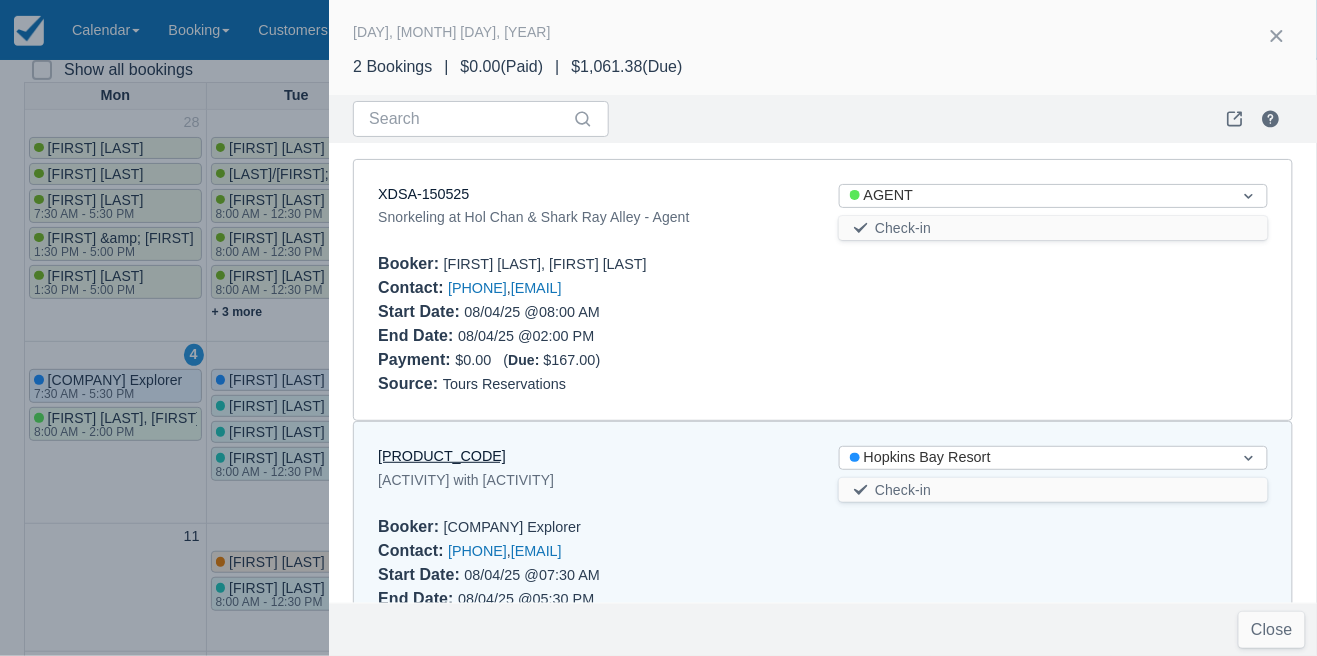 click on "QPRQ-040825" at bounding box center (442, 456) 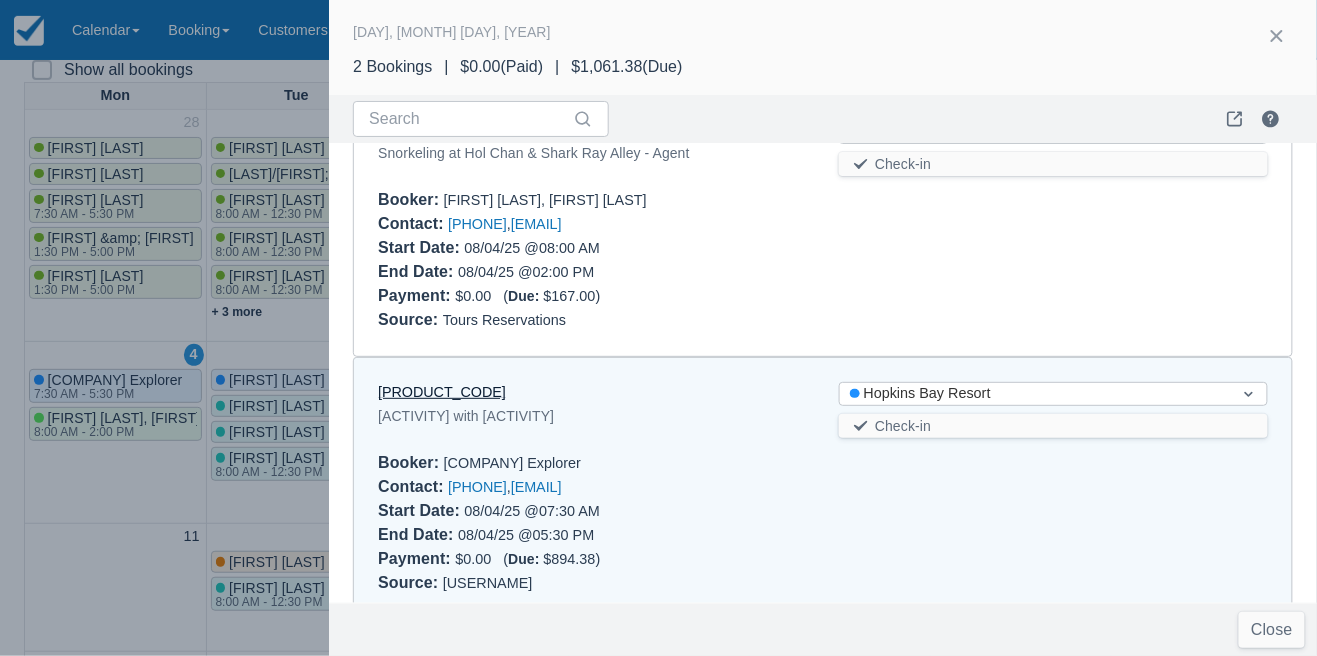 scroll, scrollTop: 96, scrollLeft: 0, axis: vertical 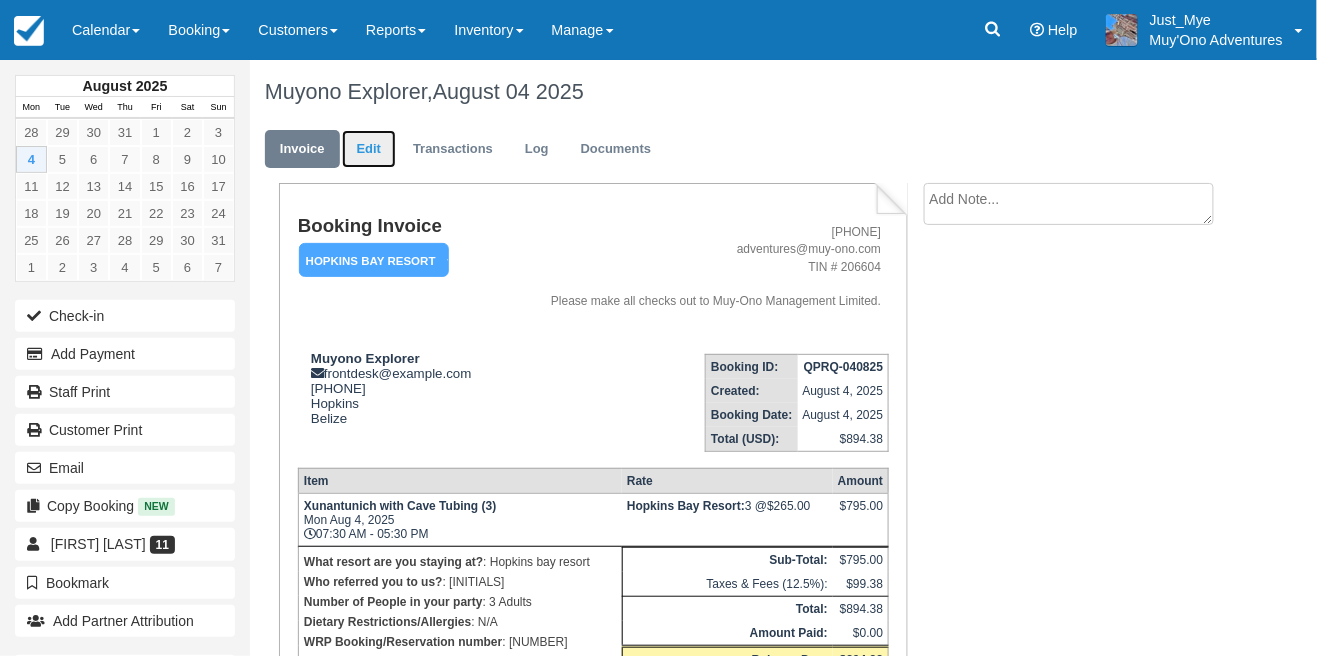 click on "Edit" at bounding box center [369, 149] 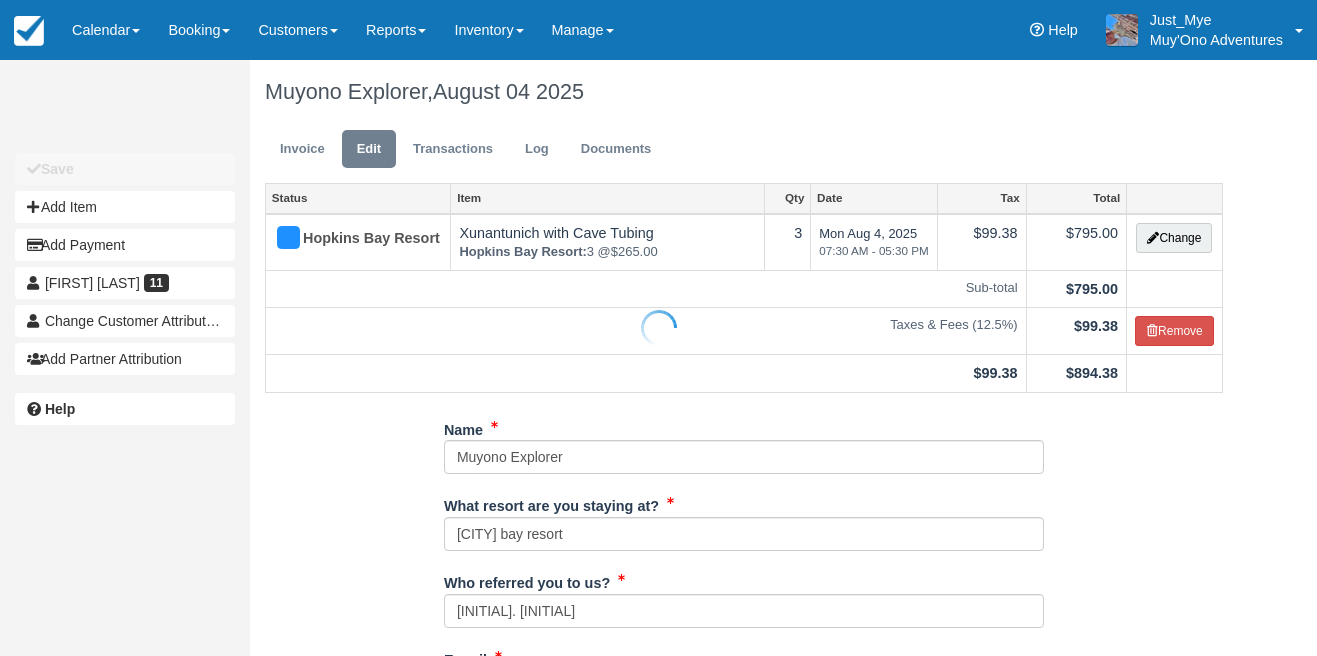 scroll, scrollTop: 0, scrollLeft: 0, axis: both 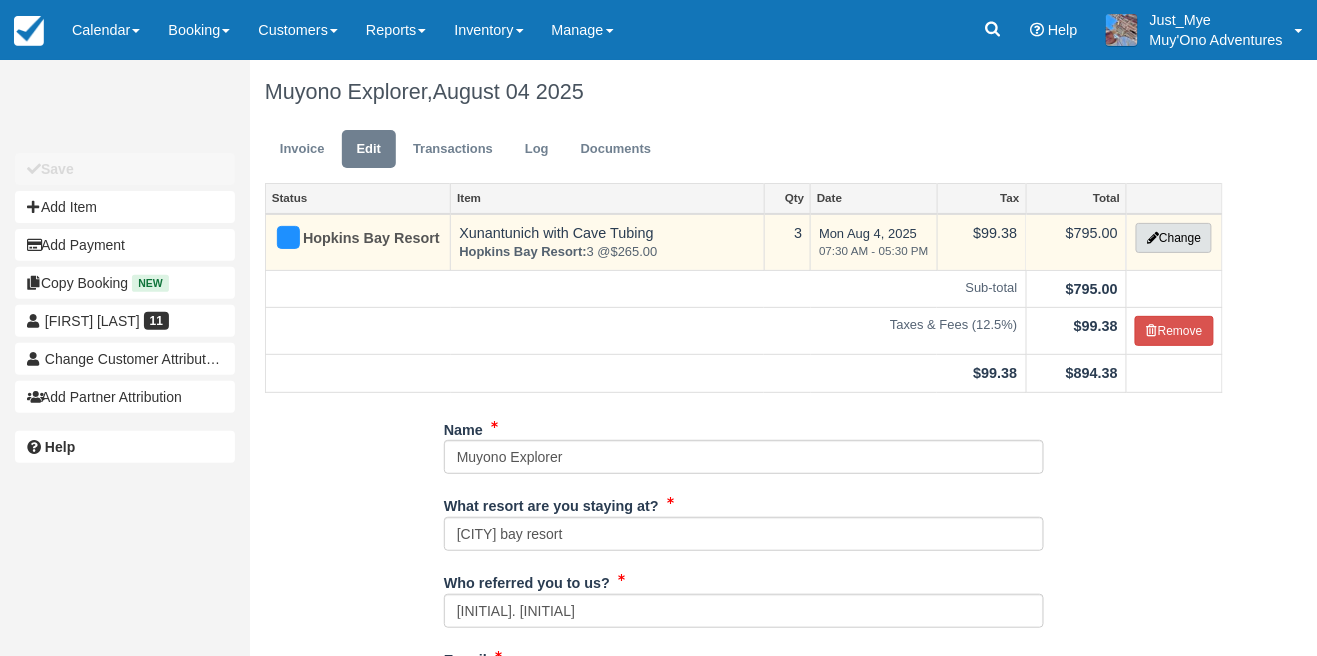click on "Change" at bounding box center [1174, 238] 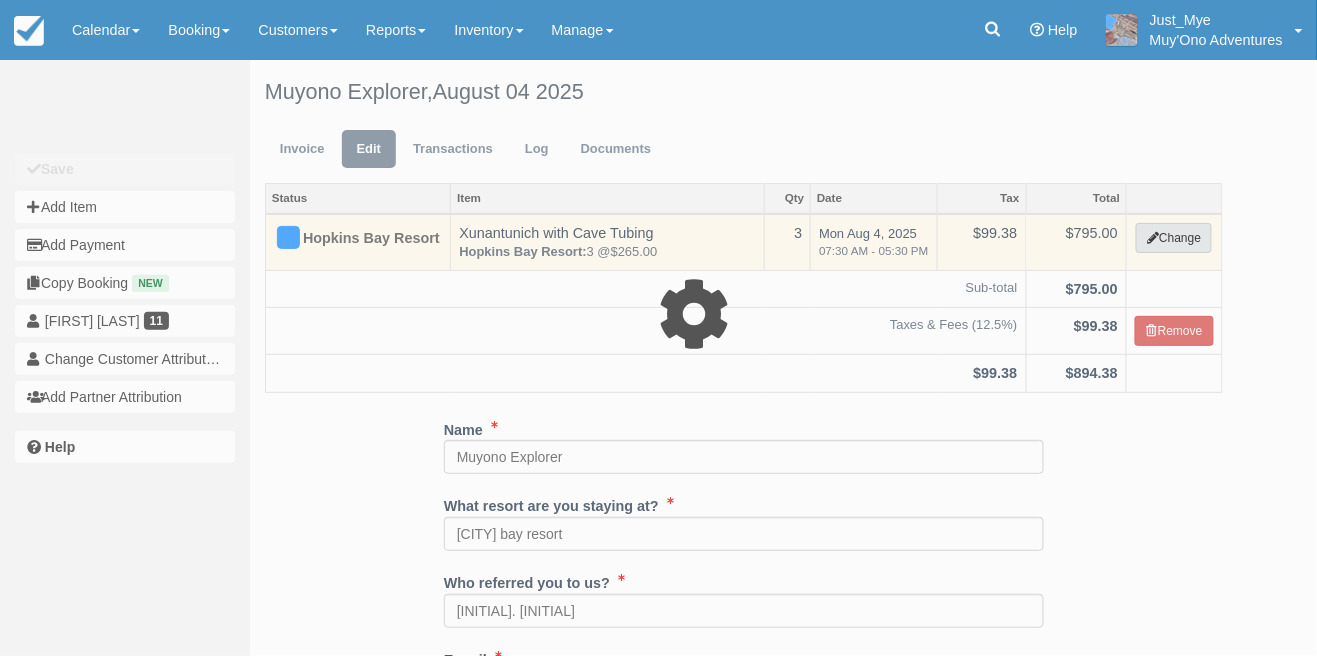 select on "15" 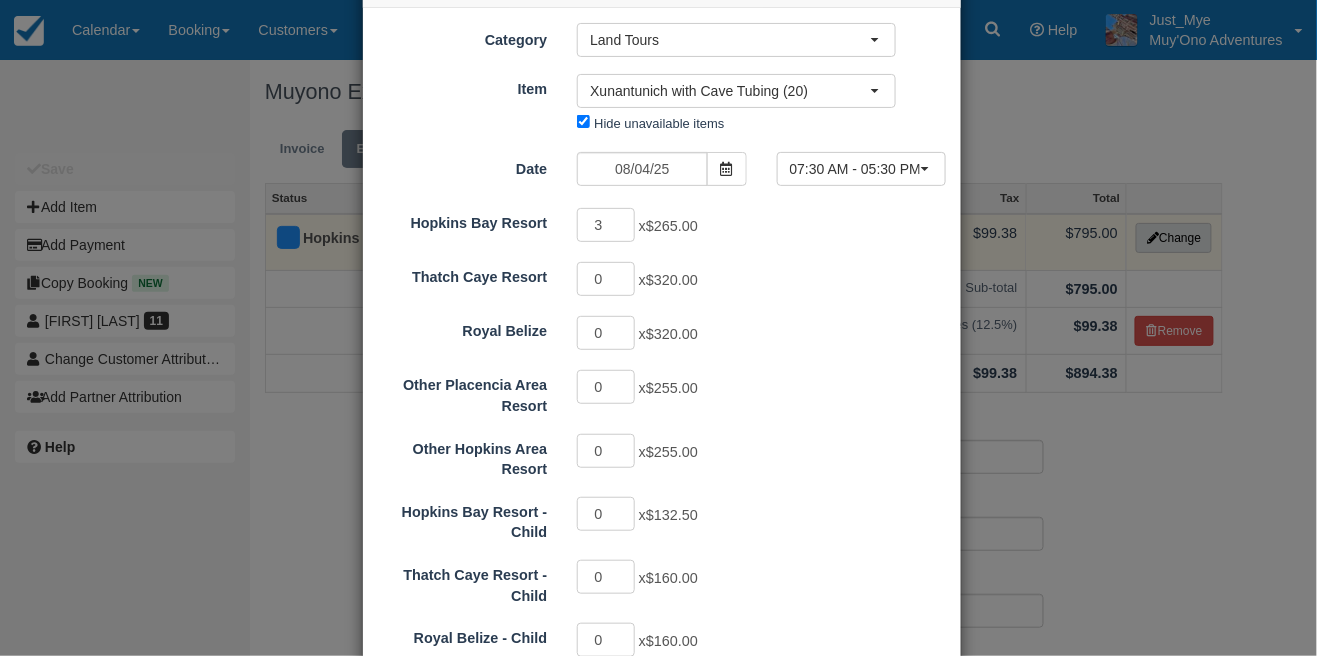 scroll, scrollTop: 577, scrollLeft: 0, axis: vertical 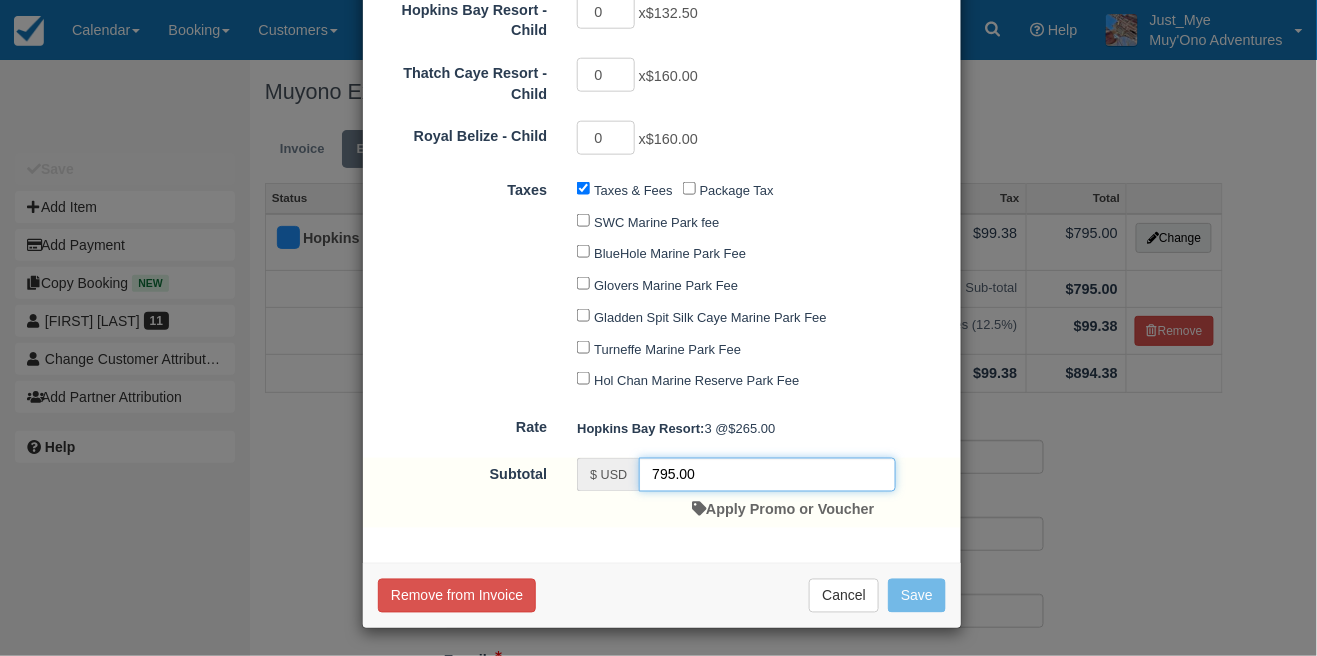 click on "795.00" at bounding box center [767, 475] 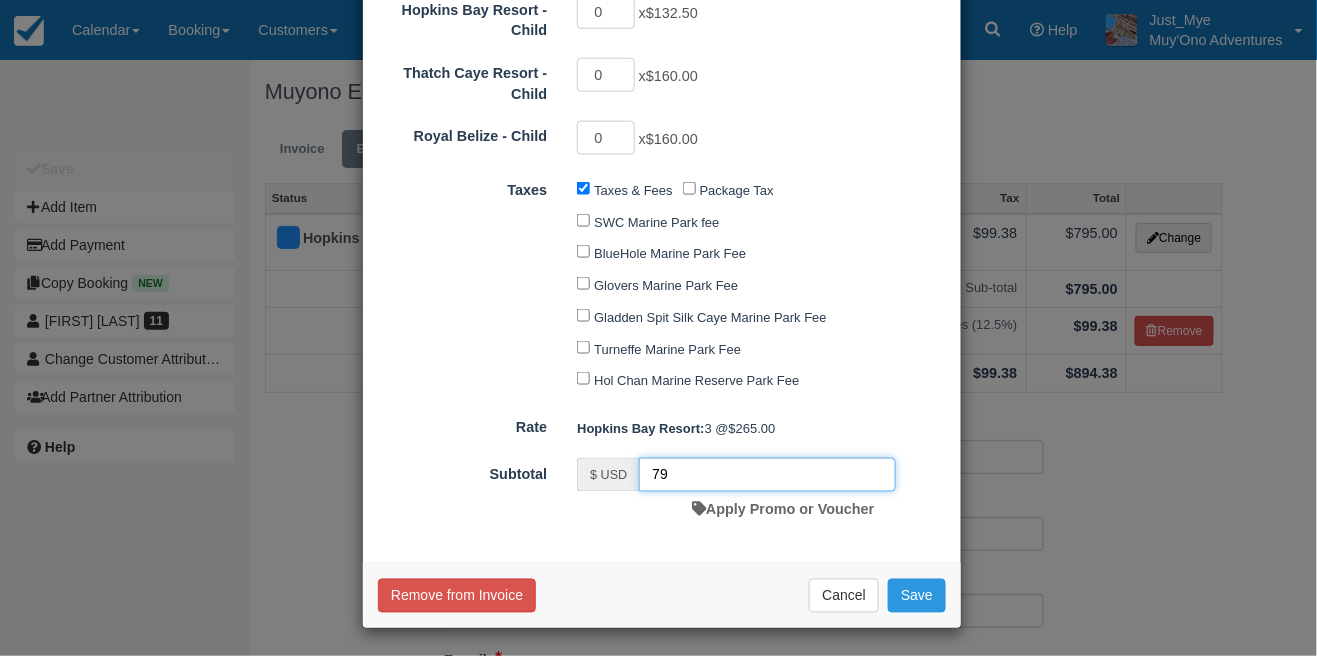 type on "7" 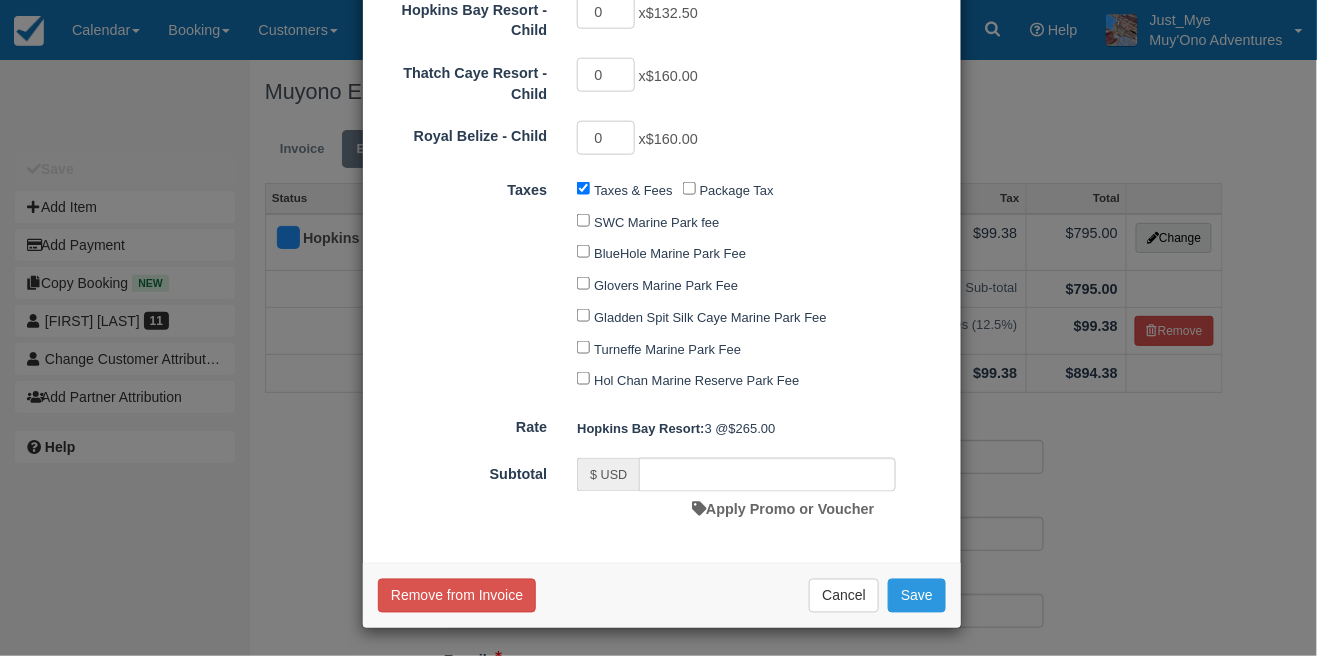 click on "Change Item
Add Item
View as customer
Category
Land Tours   Muy'Ono Resorts Gift Certificates Agent Tours - San Pedro/Caye Caulker/Belize City Tours Guides Tip Xunantunich Transfers Hopkins Snorkel- Belize Unknown Belize Underwater; Ocean Tours Belize Underwater - Extras Belize Underwater - Merchandise Ranguana Tropical Island Excursion Land Tours Agent Tours - Cayo MERCHANDISE Ranguana On Island Sales Thatch Caye Aquatic Adventures
Muy'Ono Resorts Gift Certificates Agent Tours - San Pedro/Caye Caulker/Belize City Tours Guides Tip Xunantunich Transfers Hopkins Snorkel- Belize Unknown Belize Underwater; Ocean Tours Belize Underwater - Extras Belize Underwater - Merchandise Ranguana Tropical Island Excursion Land Tours Agent Tours - Cayo MERCHANDISE Ranguana On Island Sales Item" at bounding box center (658, 328) 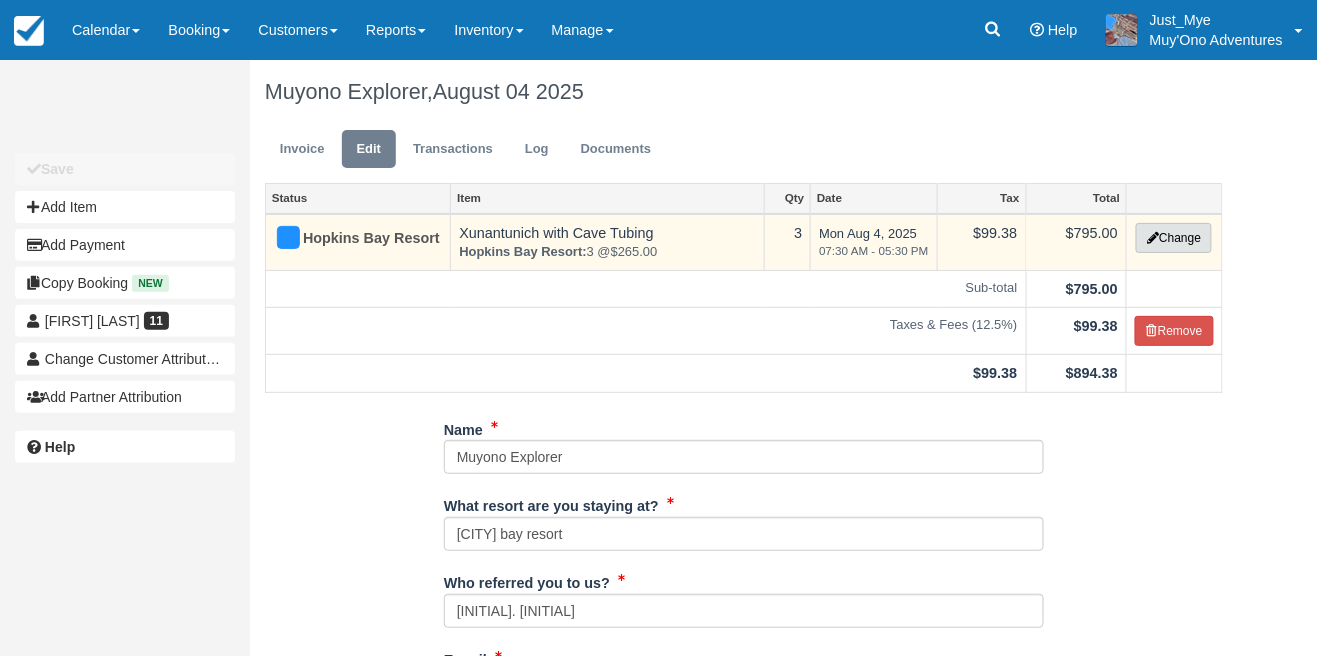 click on "Change" at bounding box center (1174, 238) 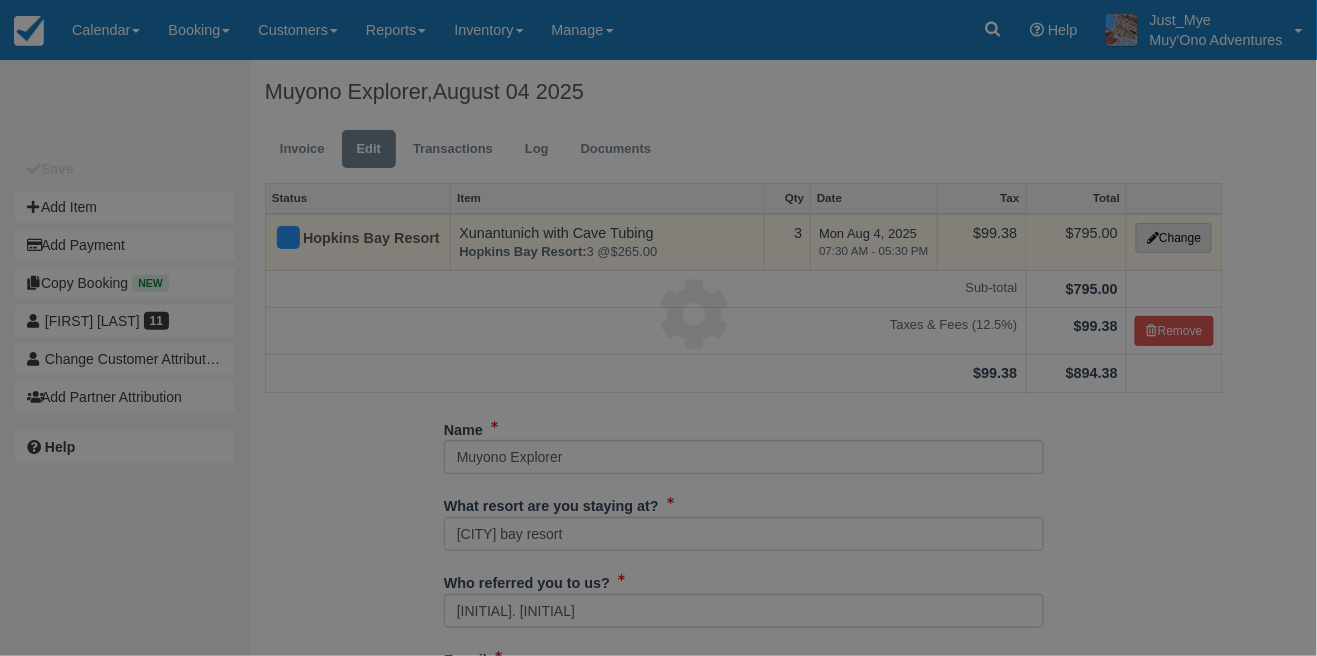scroll, scrollTop: 0, scrollLeft: 0, axis: both 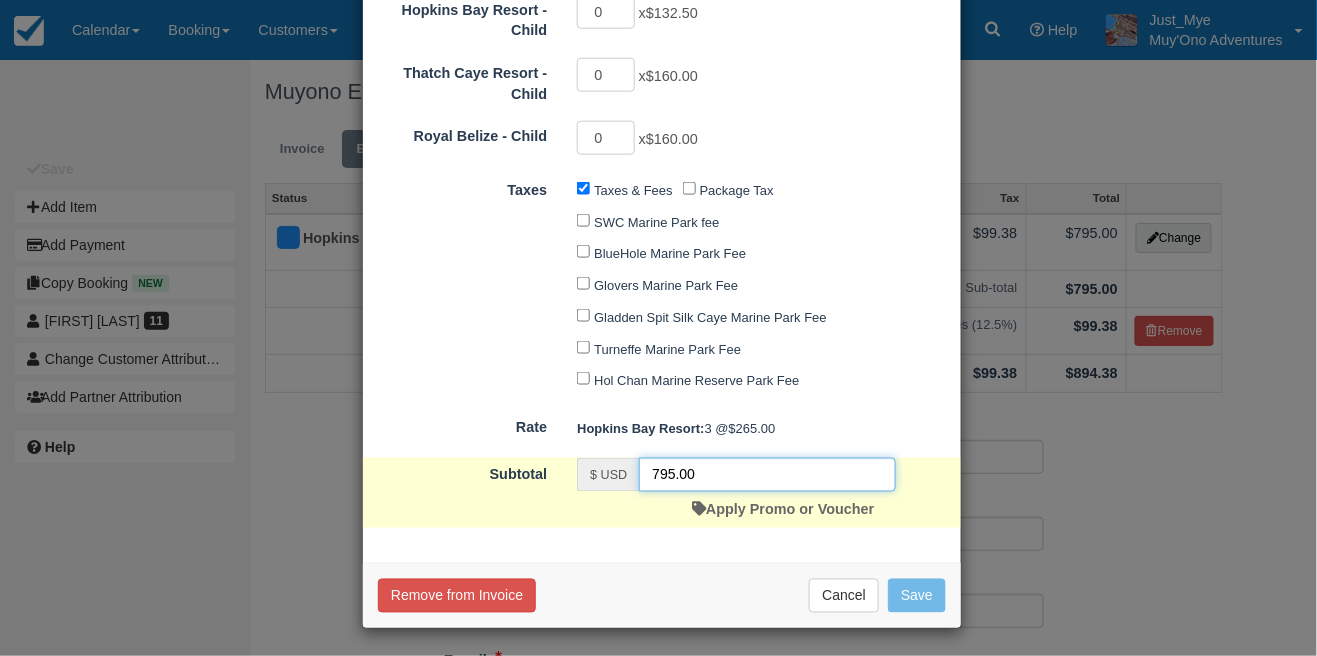 click on "795.00" at bounding box center (767, 475) 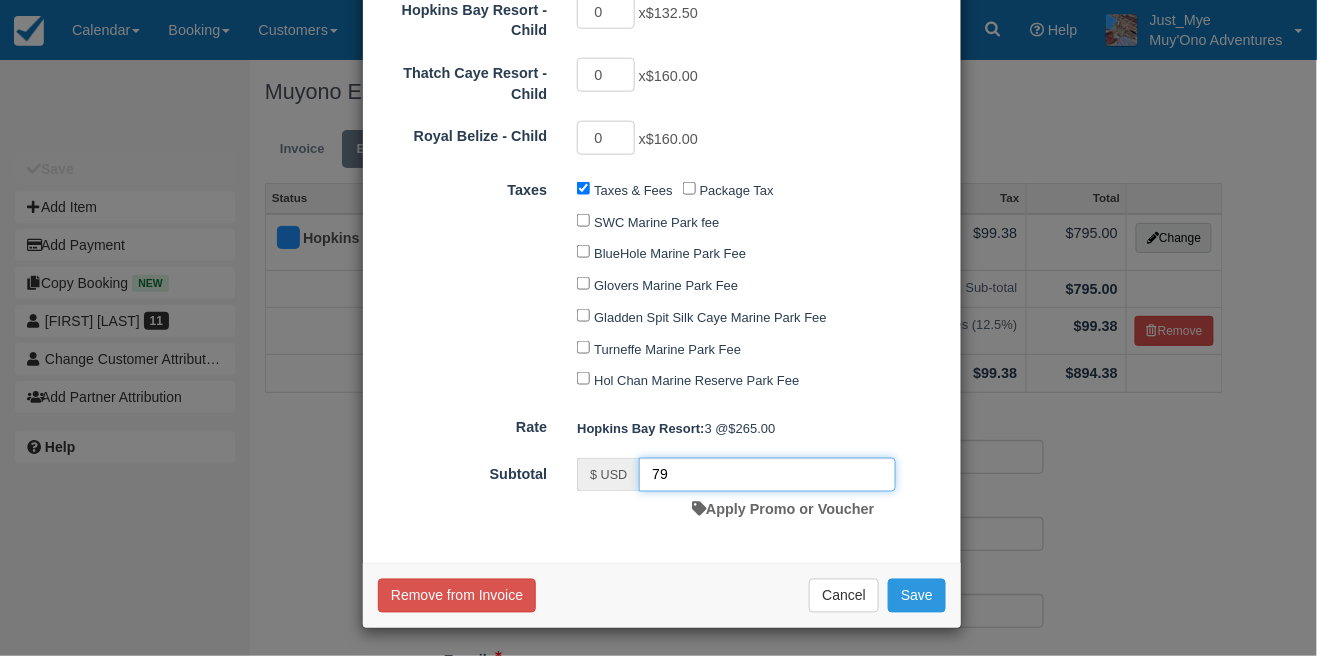 type on "7" 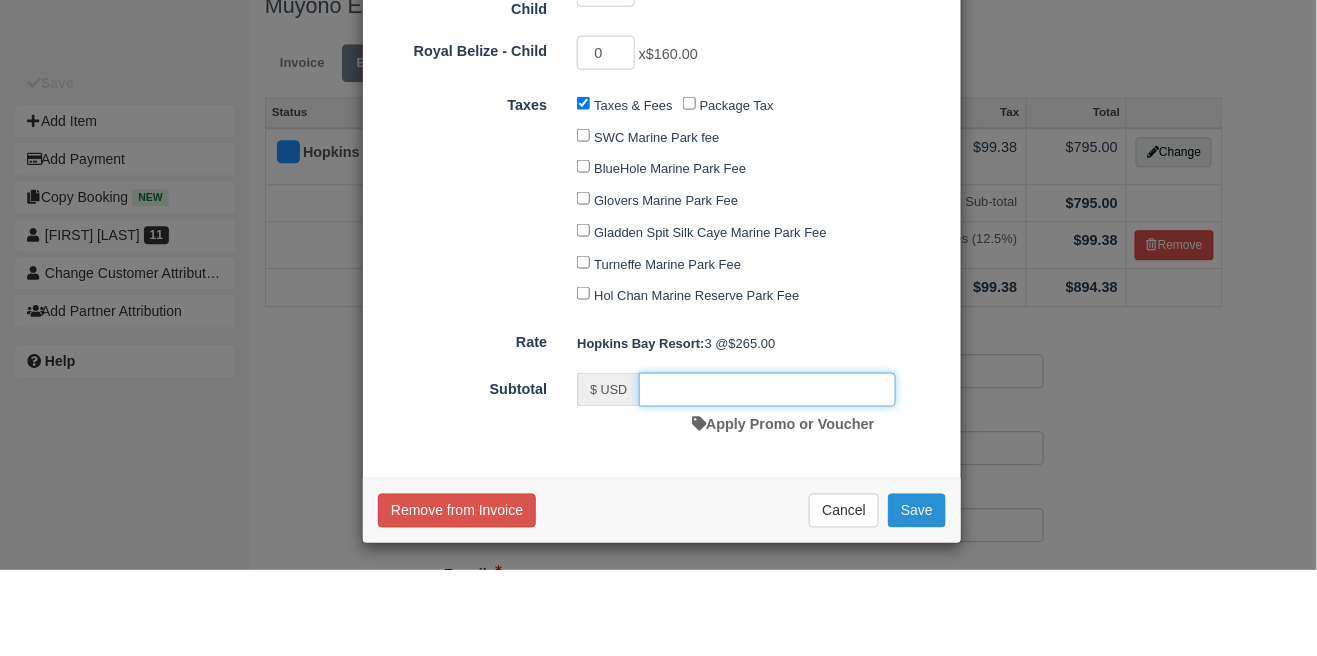 type 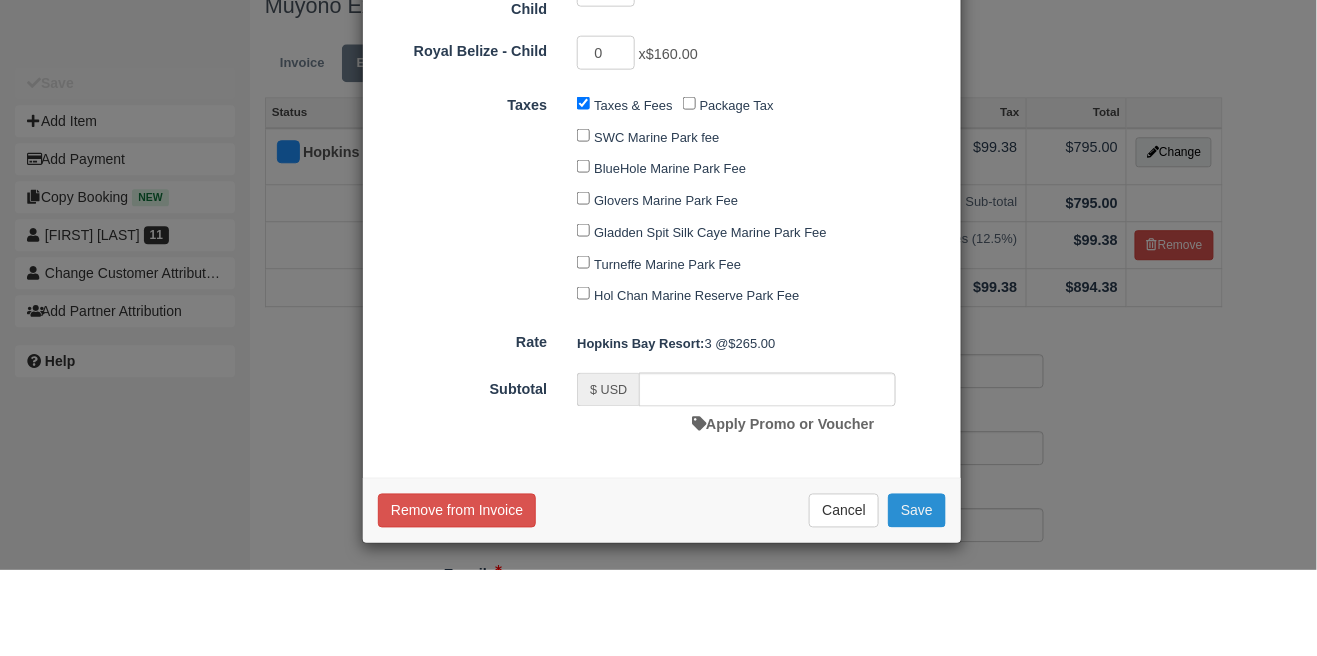 click on "Save" at bounding box center [917, 596] 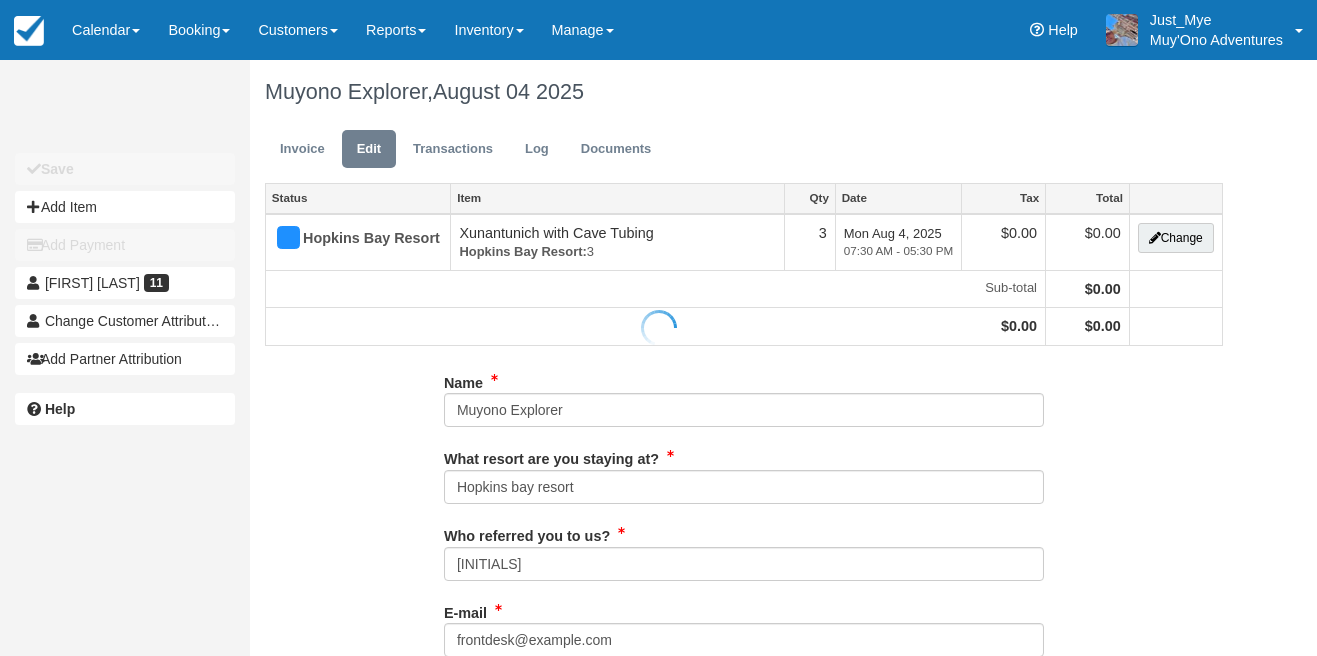 scroll, scrollTop: 0, scrollLeft: 0, axis: both 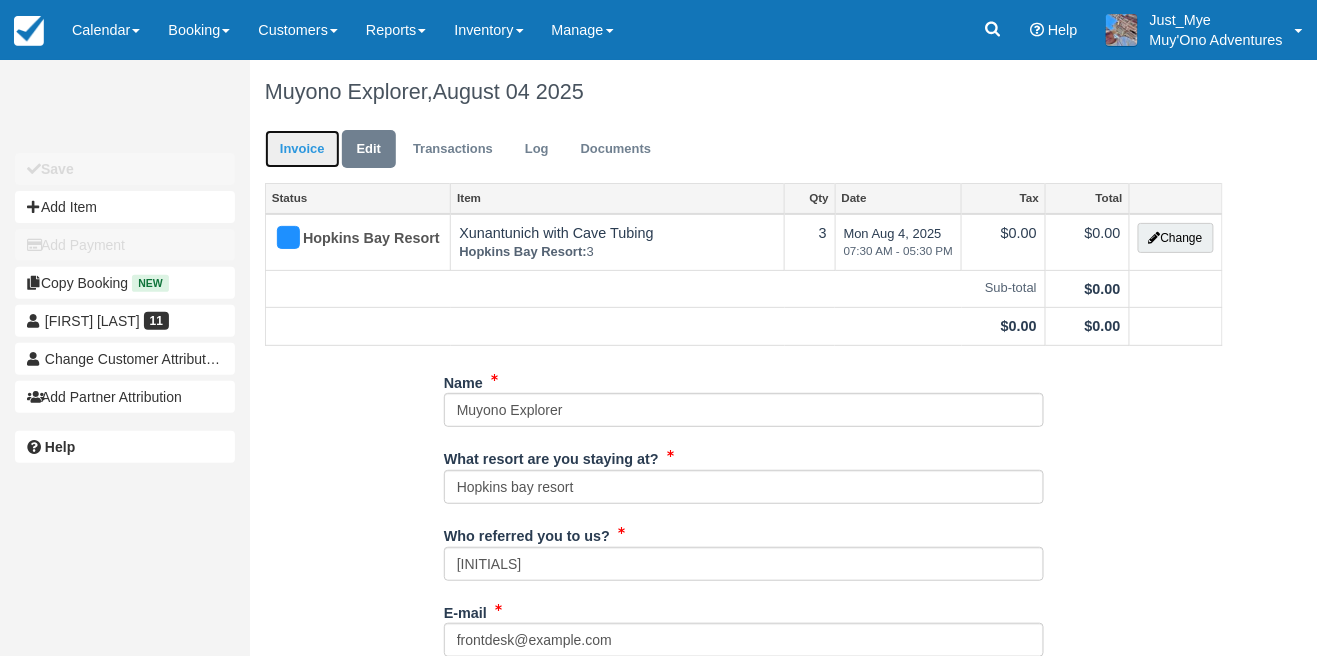 click on "Invoice" at bounding box center [302, 149] 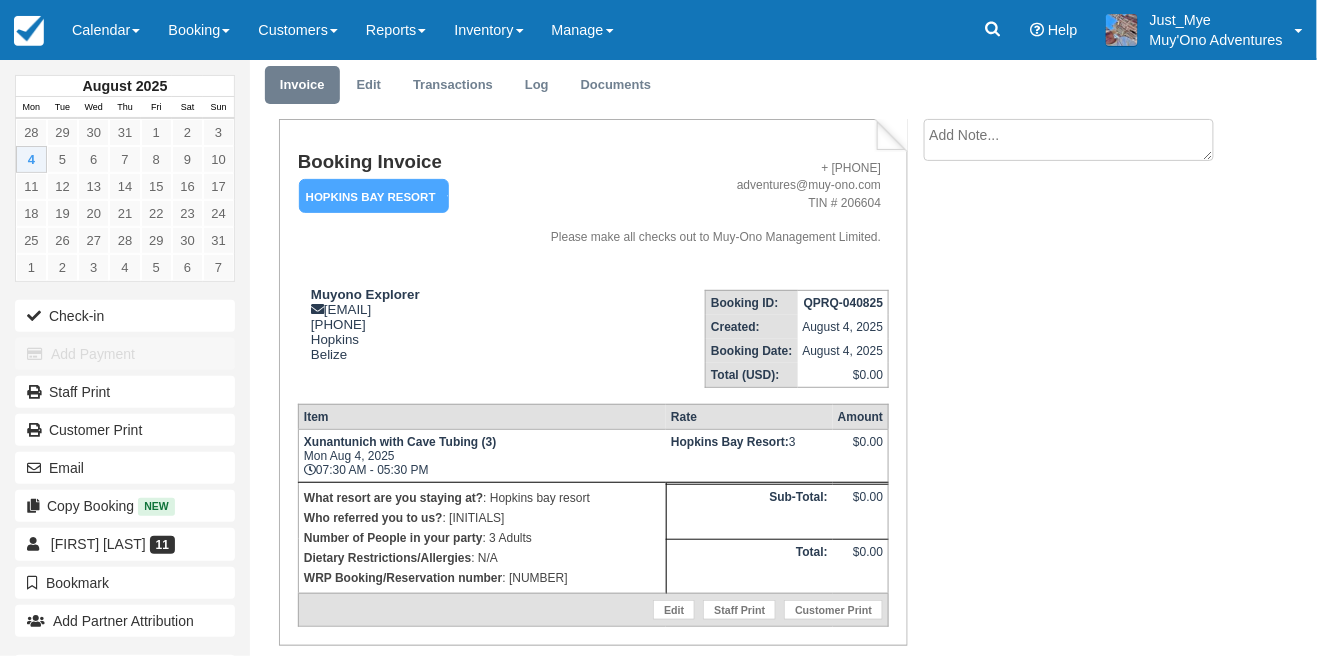 scroll, scrollTop: 0, scrollLeft: 0, axis: both 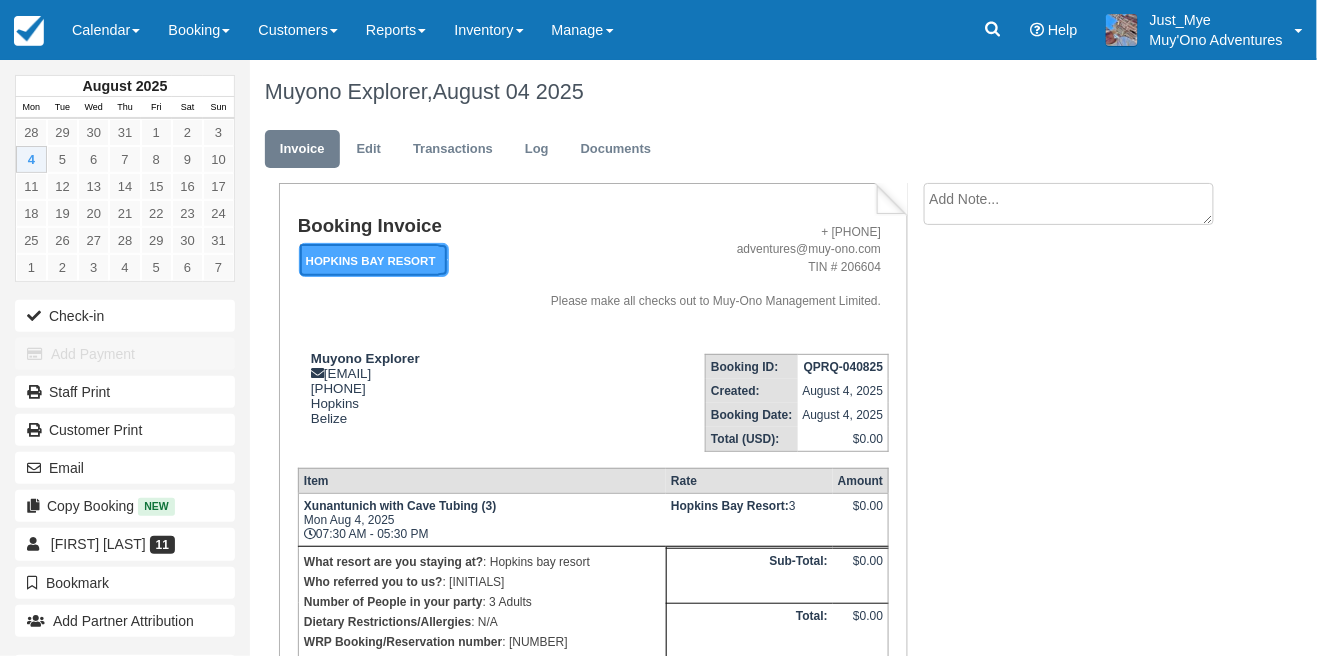 click on "Hopkins Bay Resort" at bounding box center (374, 260) 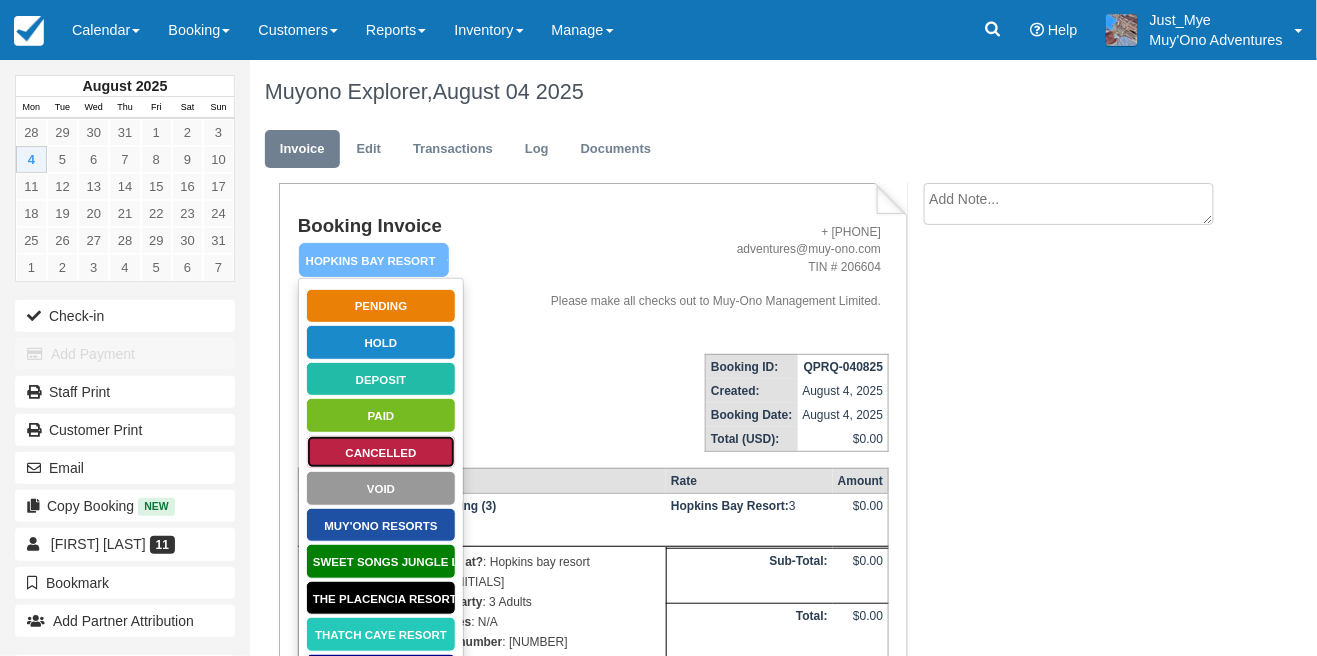 click on "Cancelled" at bounding box center [381, 452] 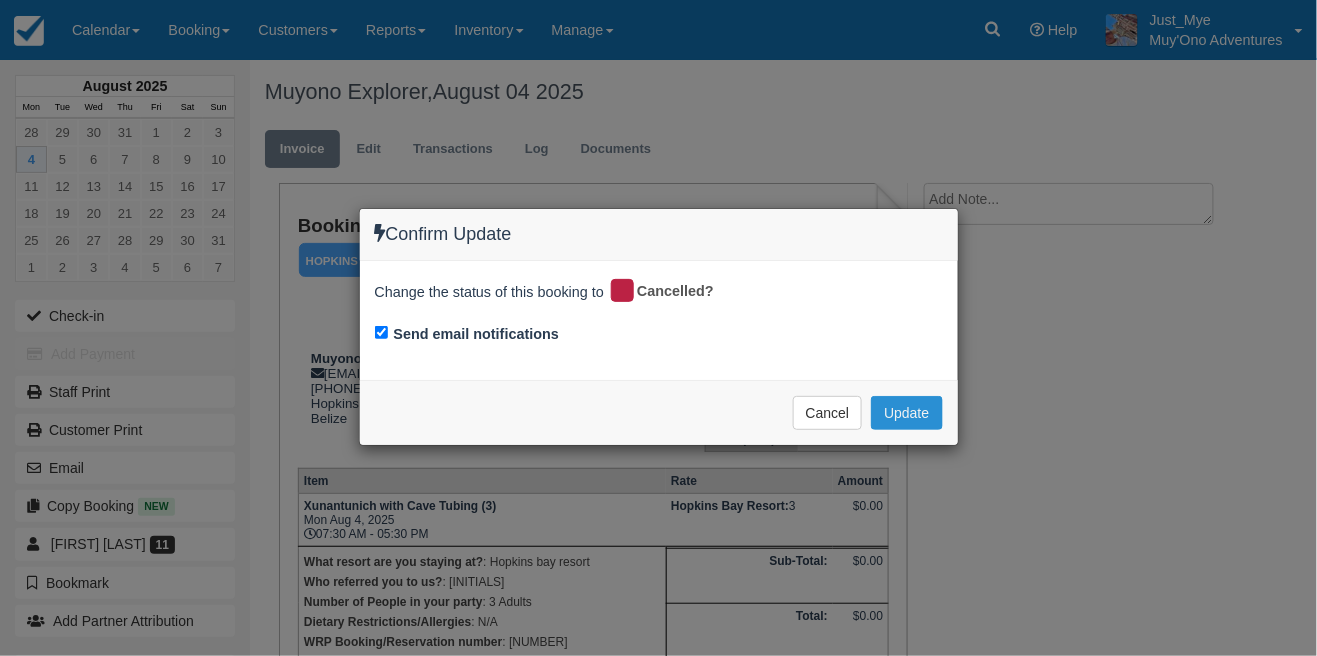 click on "Update" at bounding box center [906, 413] 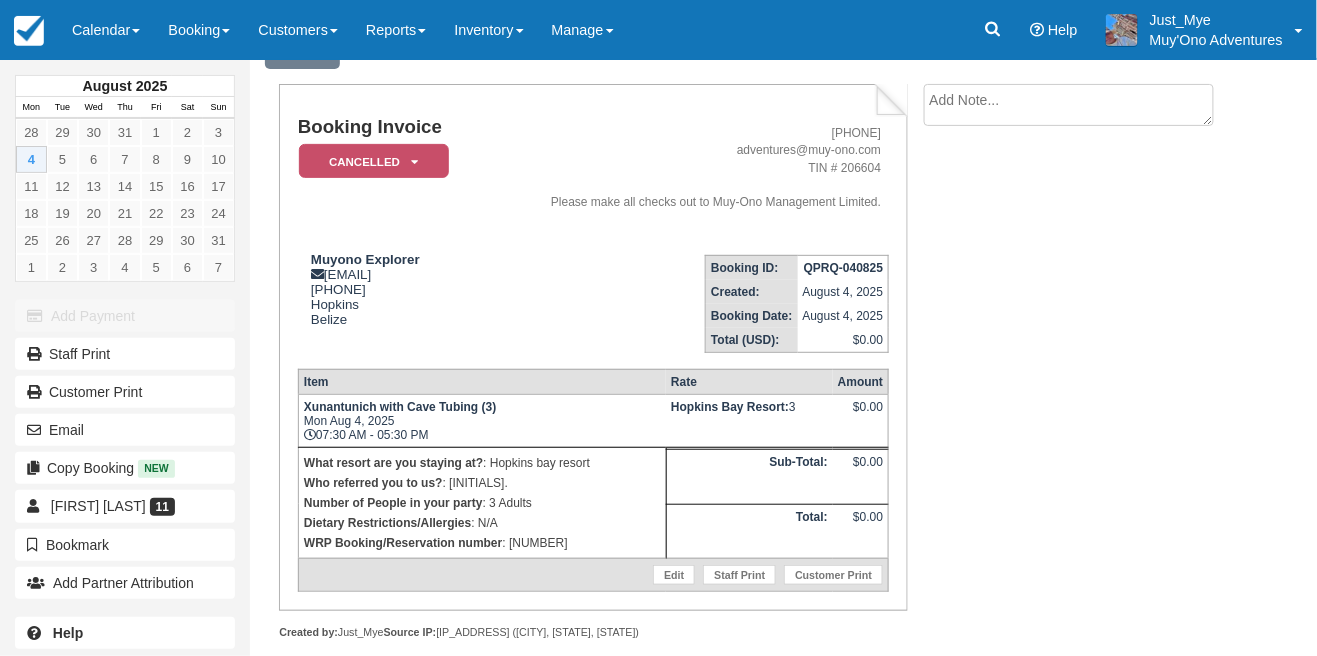 scroll, scrollTop: 0, scrollLeft: 0, axis: both 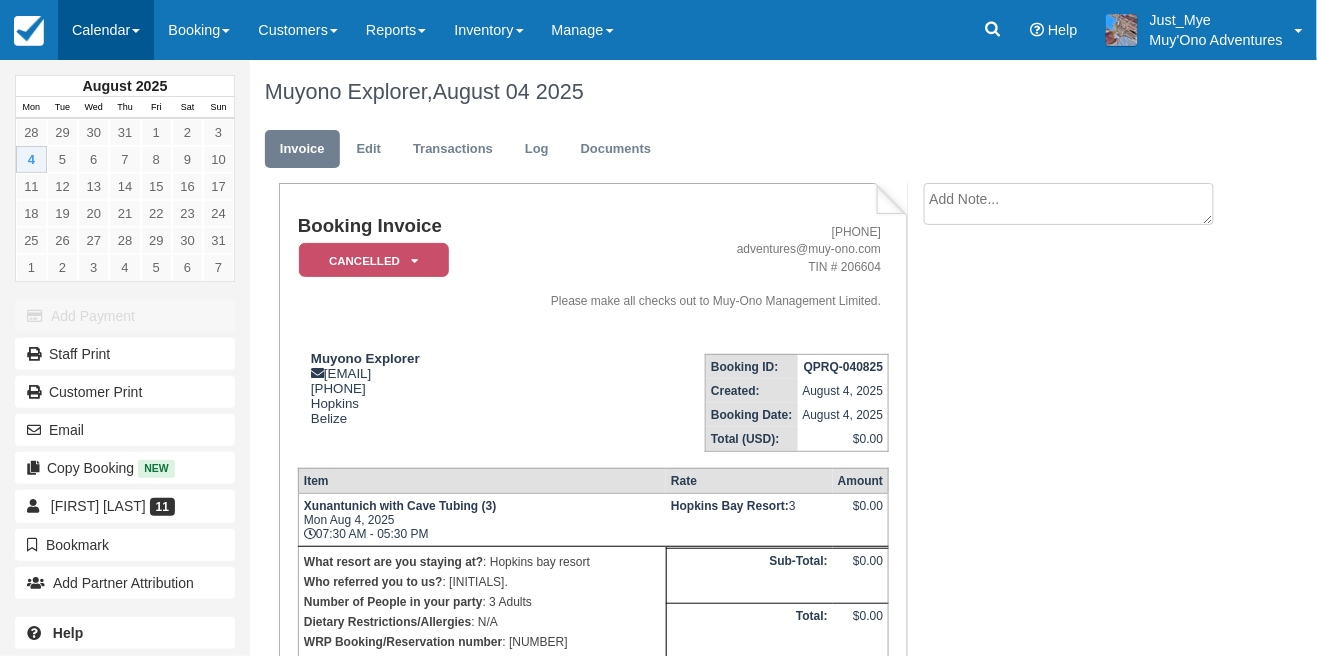 click on "Calendar" at bounding box center (106, 30) 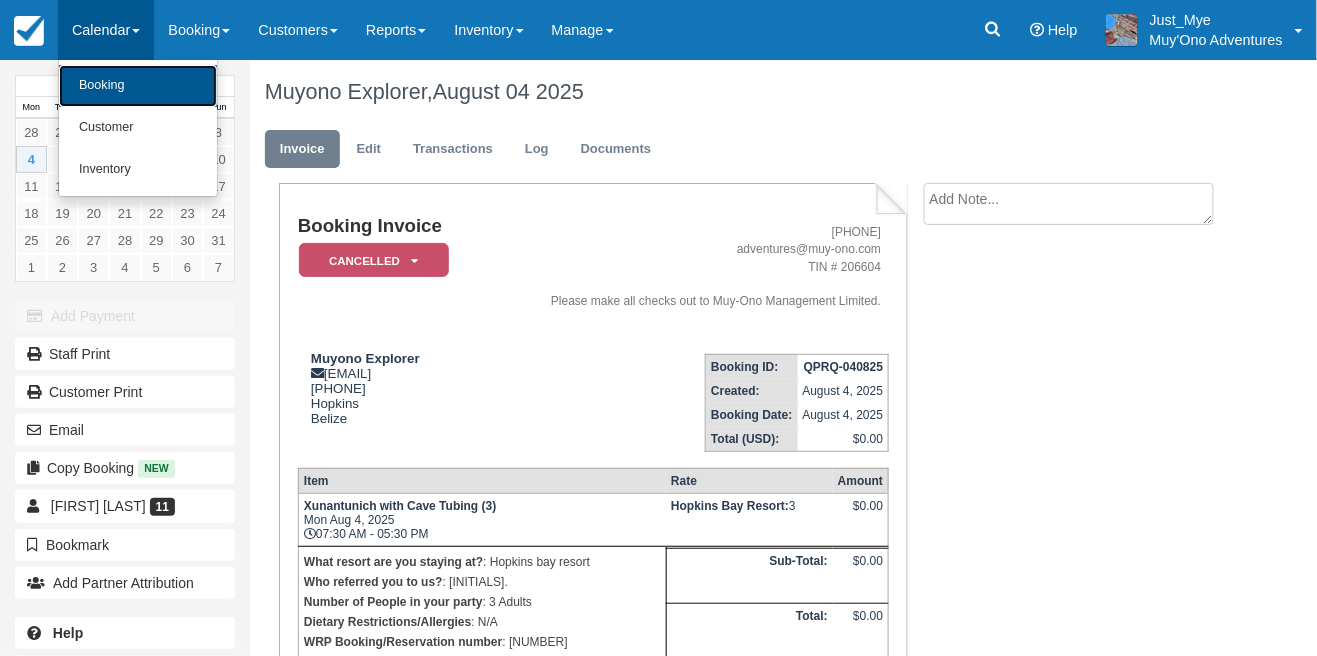 click on "Booking" at bounding box center (138, 86) 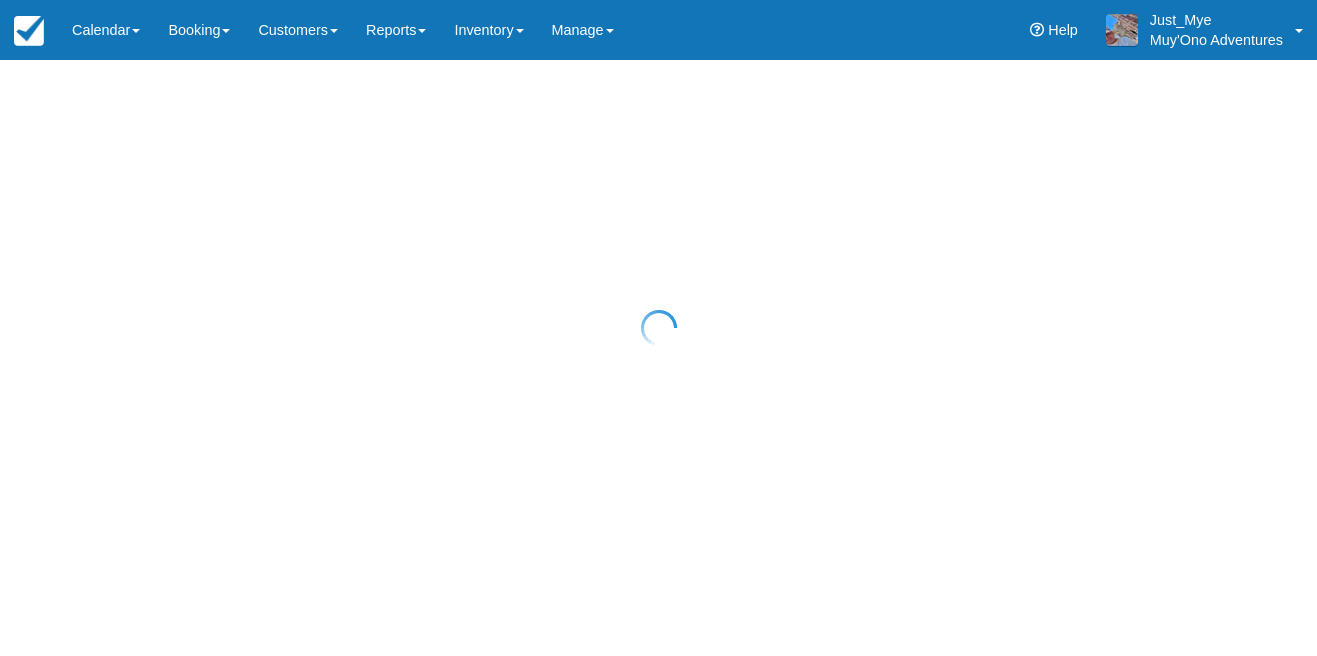 scroll, scrollTop: 0, scrollLeft: 0, axis: both 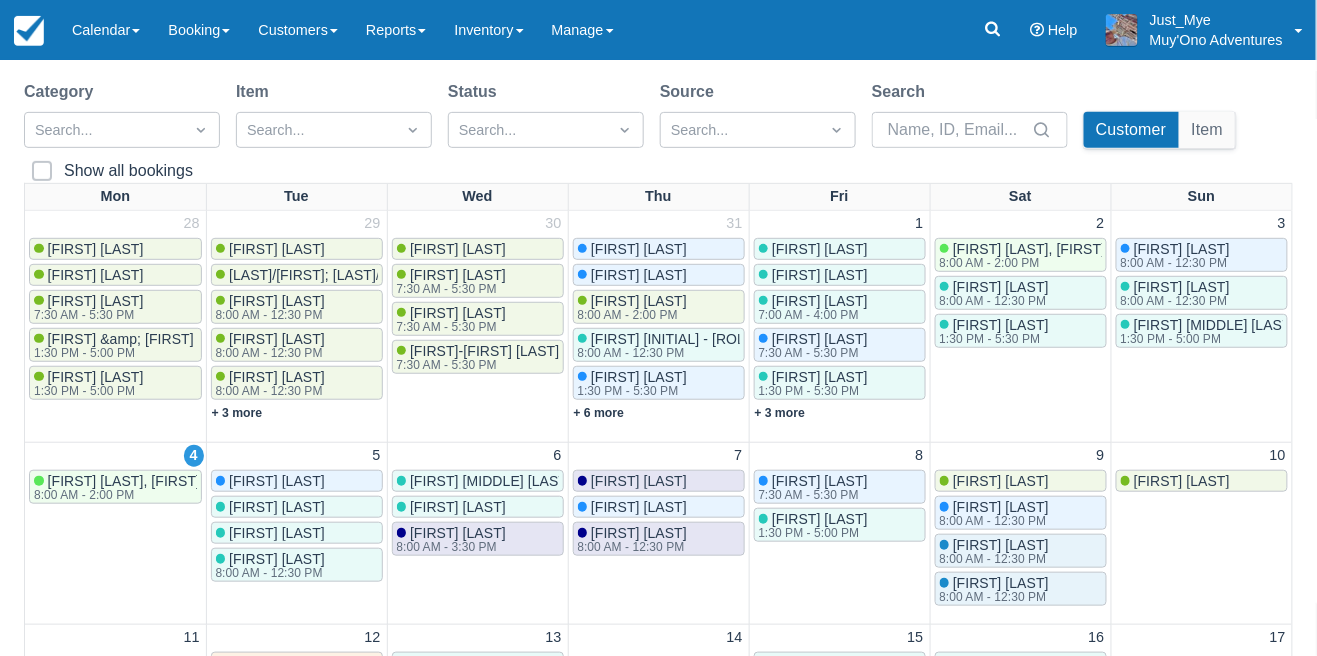 click on "7" at bounding box center [659, 456] 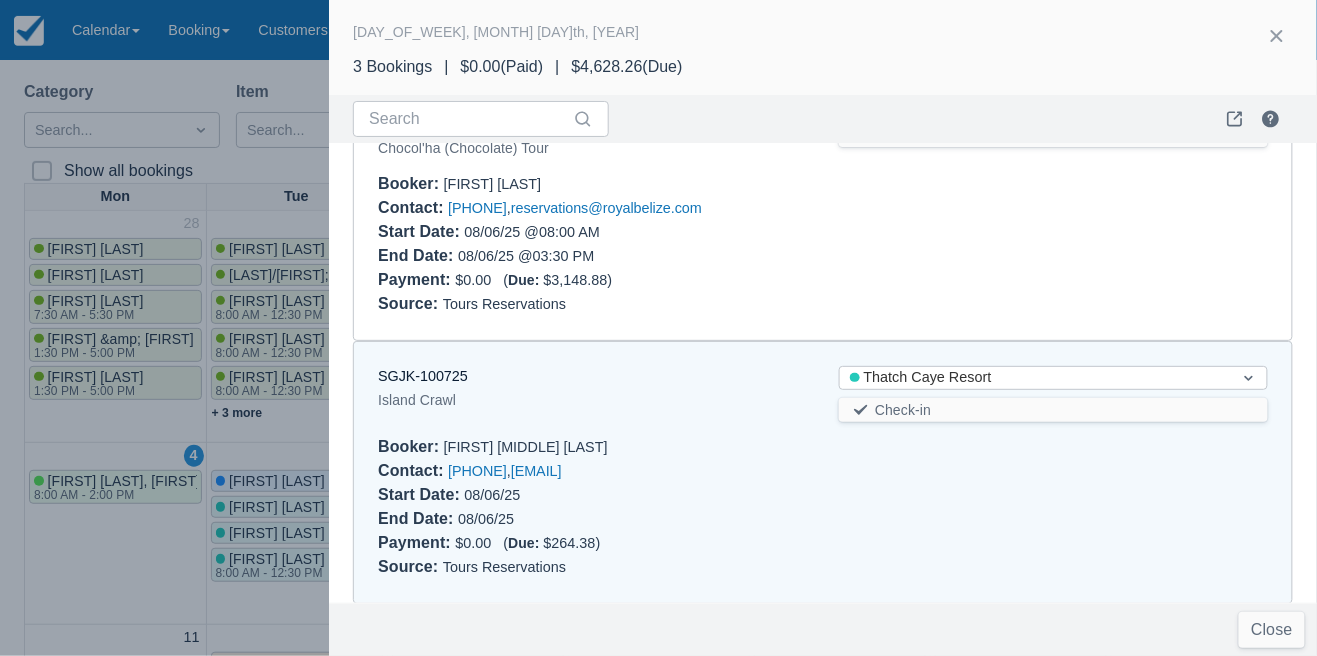 scroll, scrollTop: 0, scrollLeft: 0, axis: both 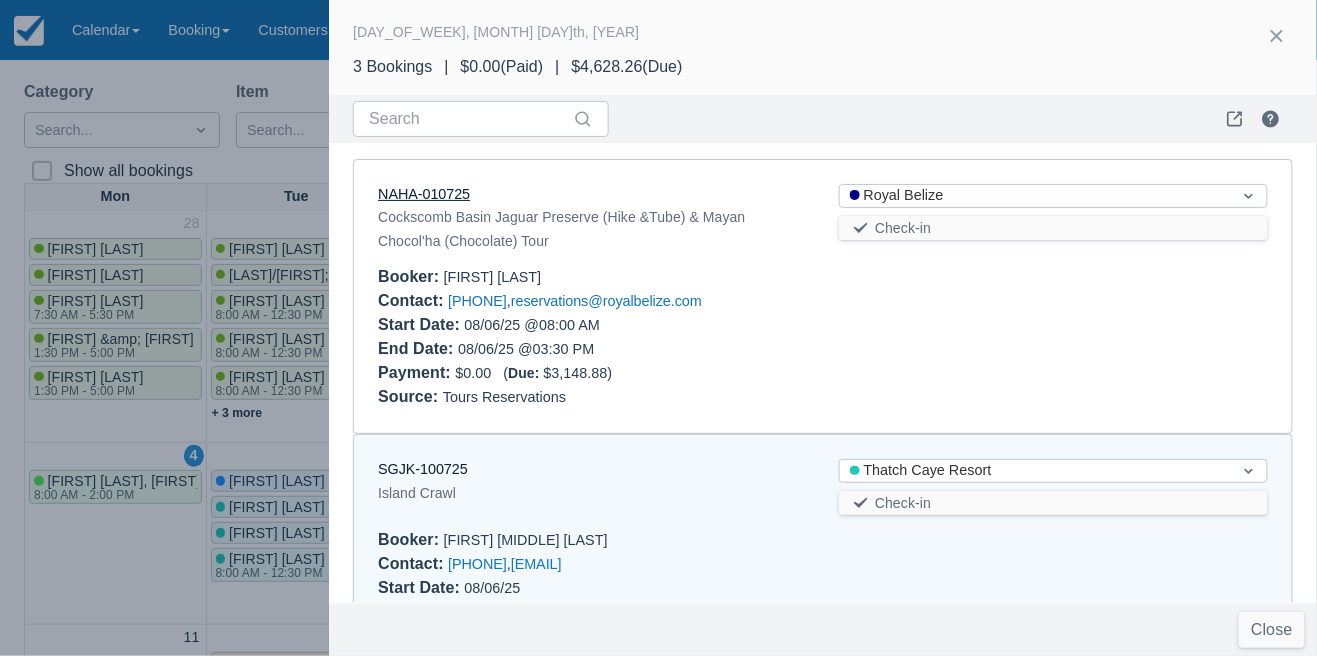 click on "NAHA-010725" at bounding box center [424, 194] 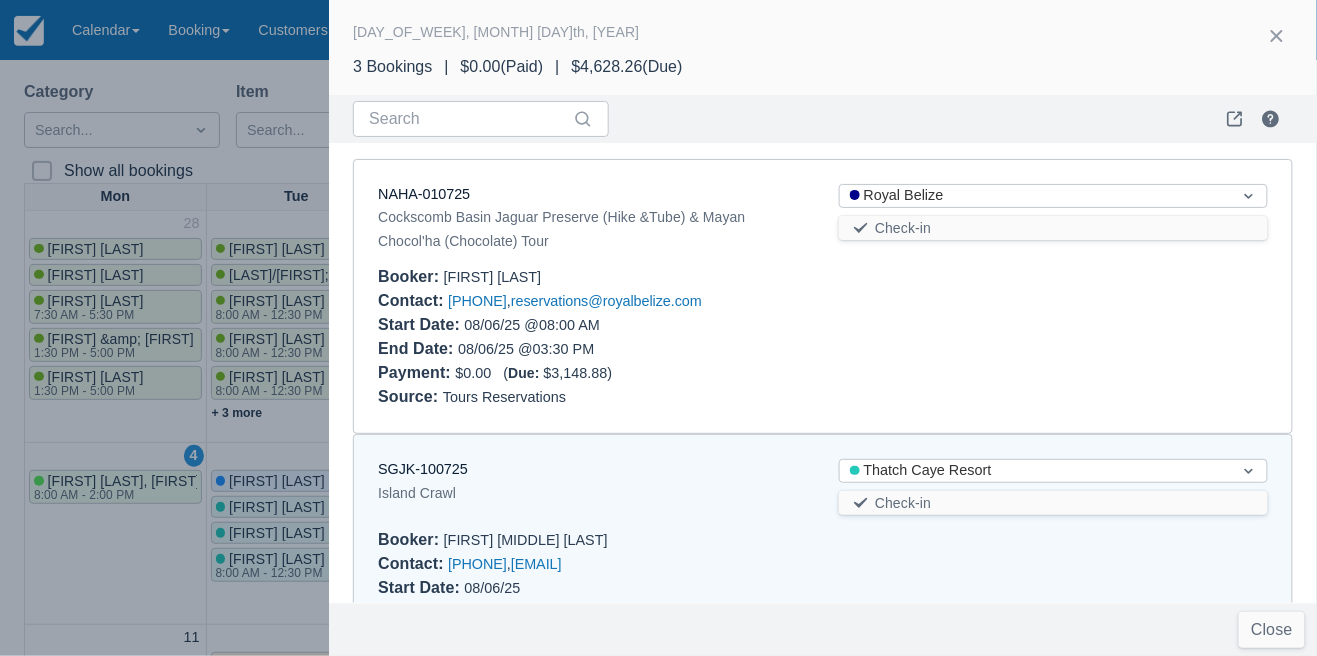 click at bounding box center (658, 328) 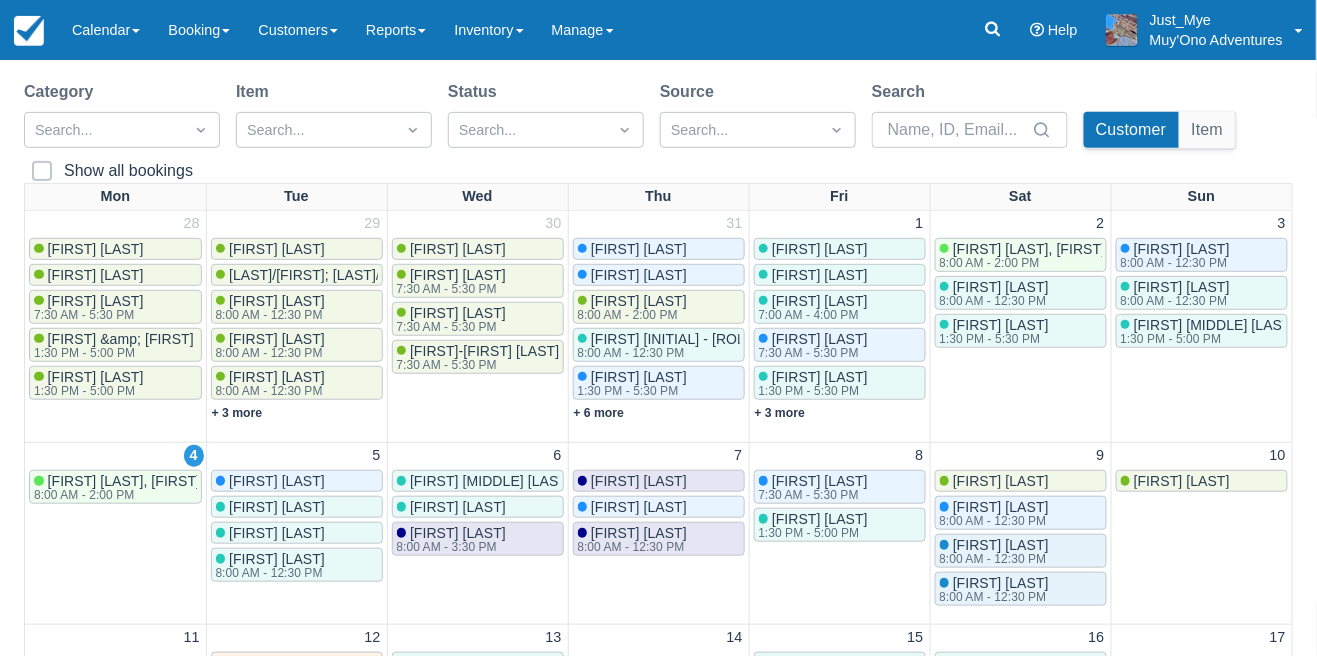 click on "[FIRST] [LAST]" at bounding box center [632, 481] 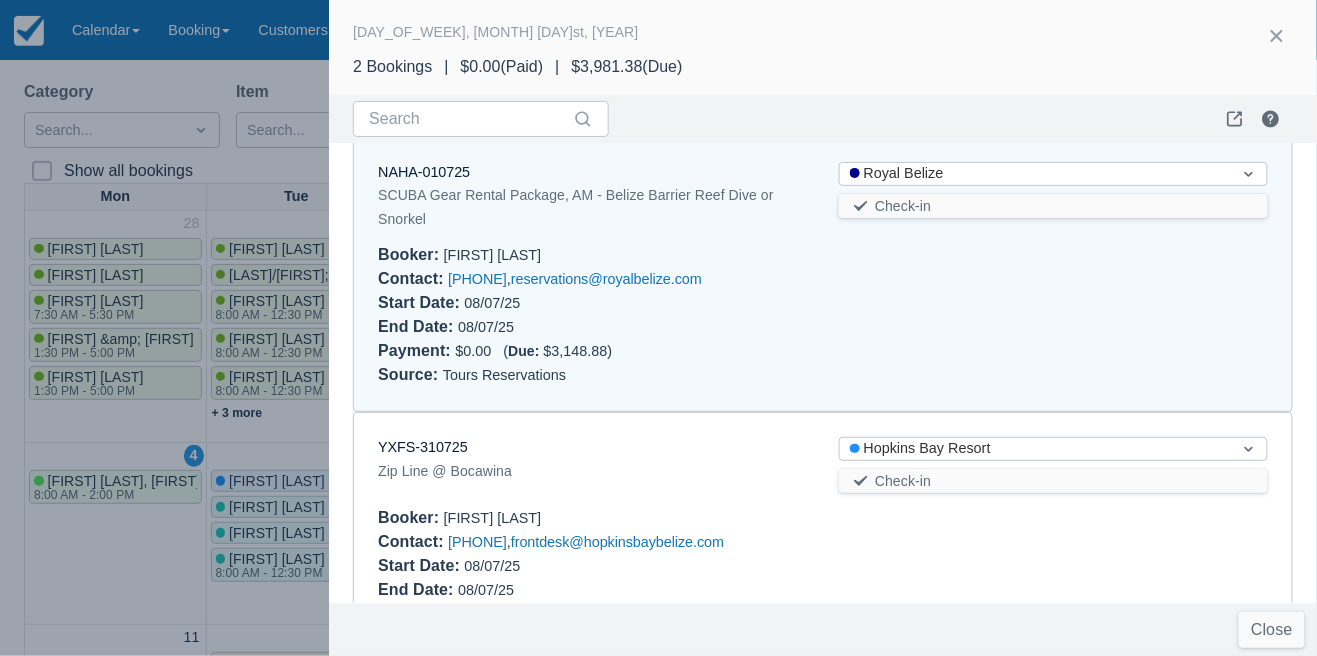 scroll, scrollTop: 109, scrollLeft: 0, axis: vertical 